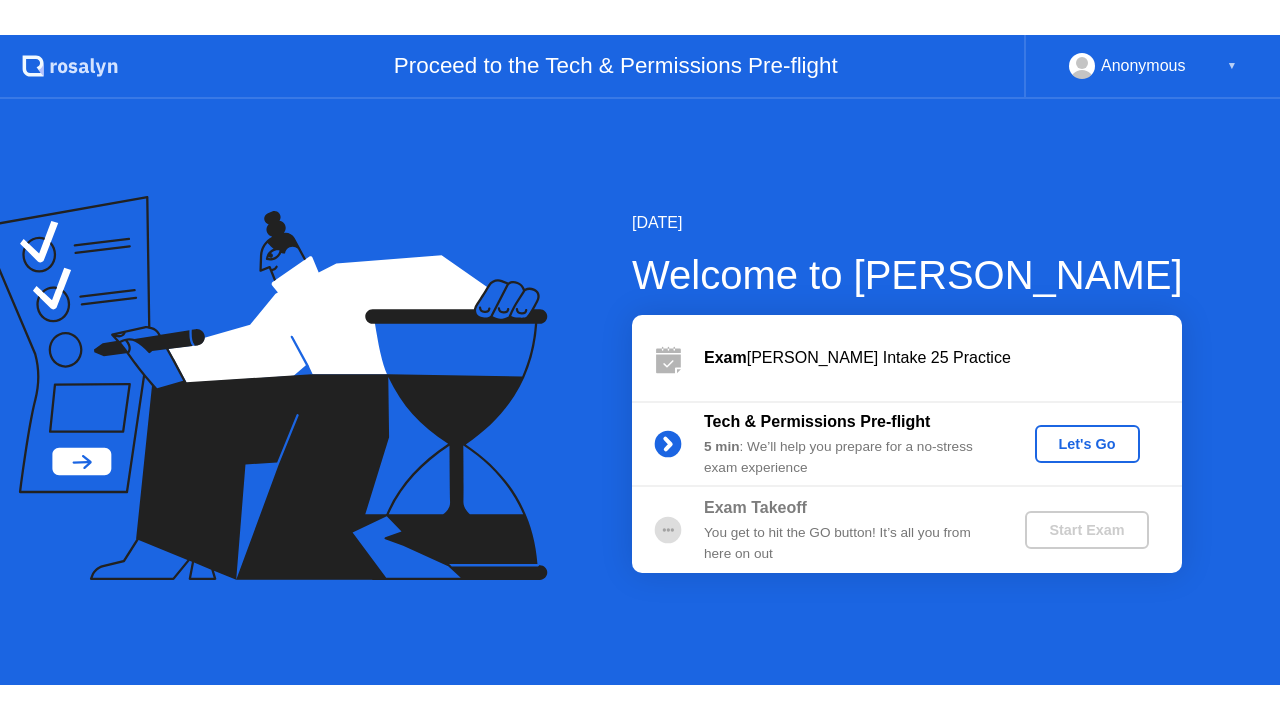 scroll, scrollTop: 0, scrollLeft: 0, axis: both 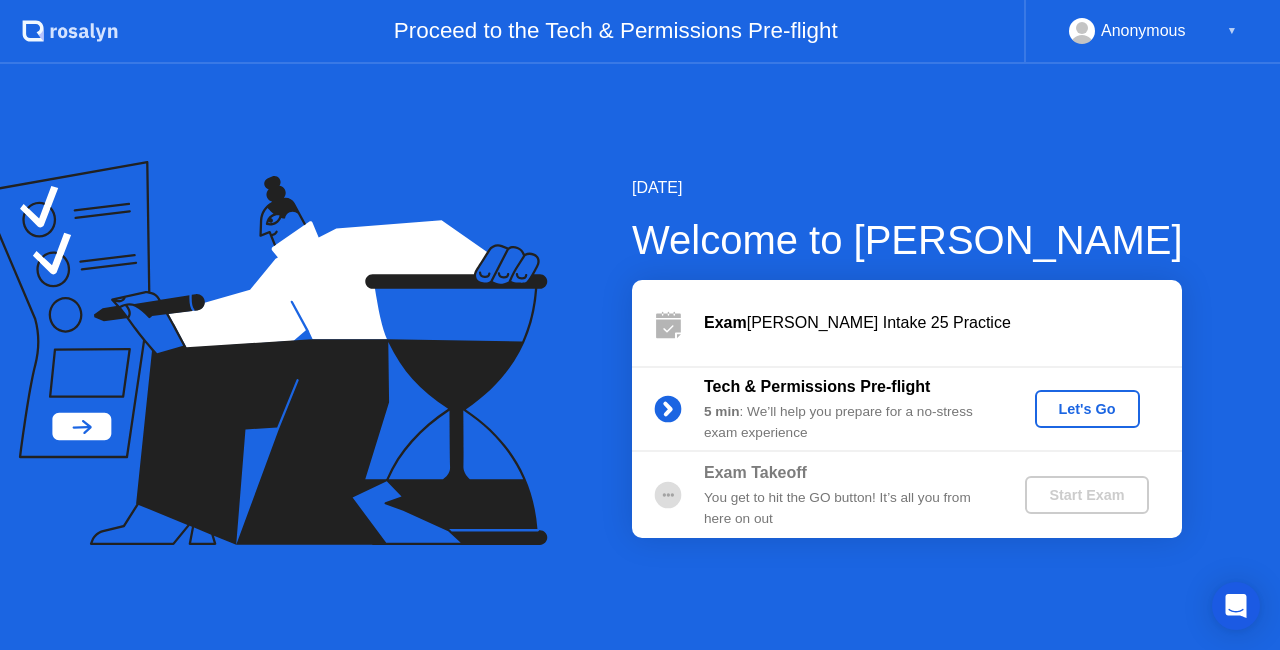 click on "Let's Go" 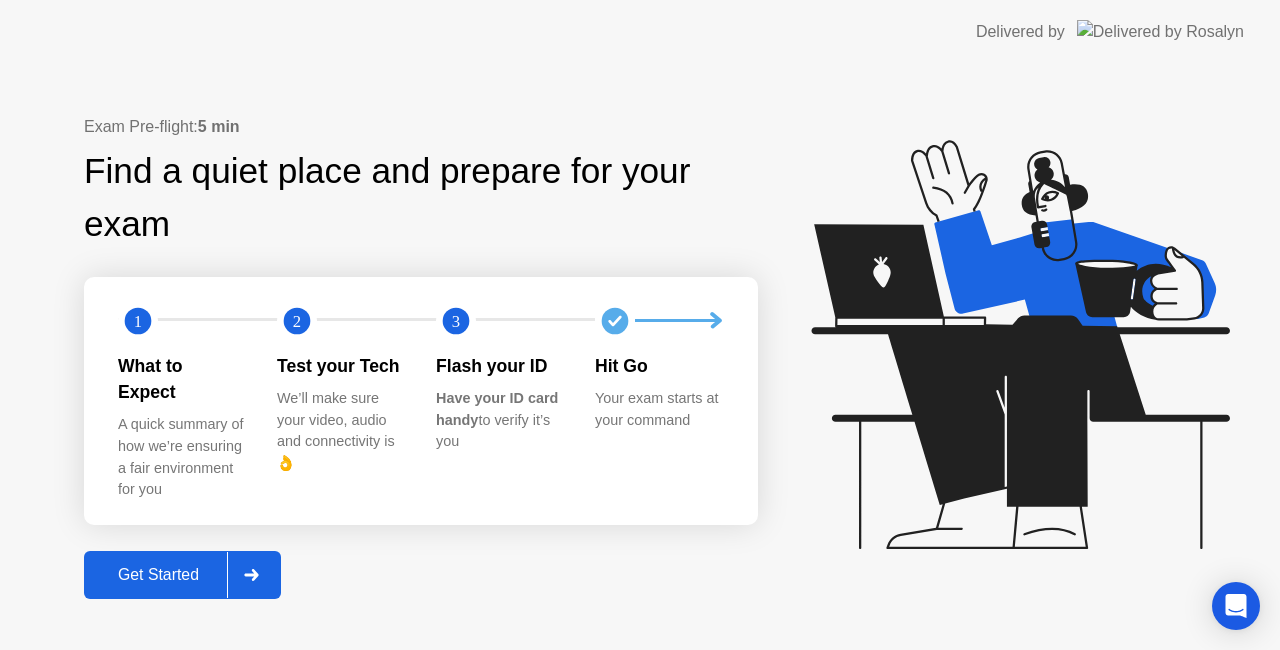 click on "Get Started" 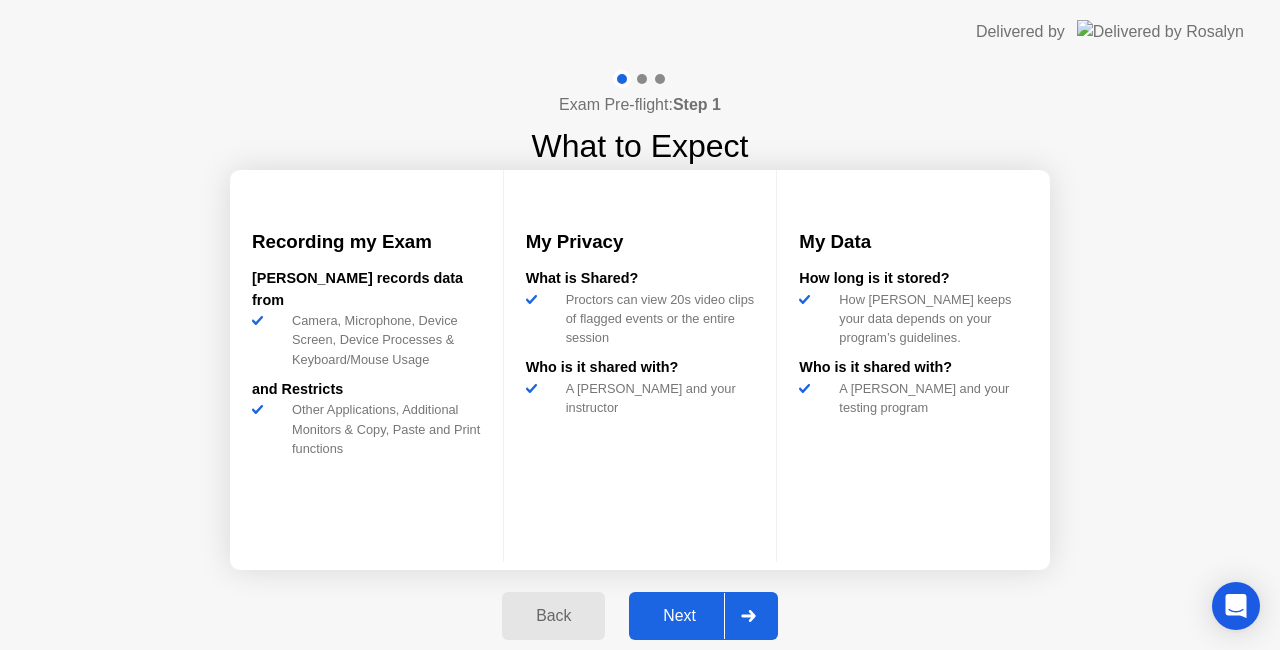 click on "Next" 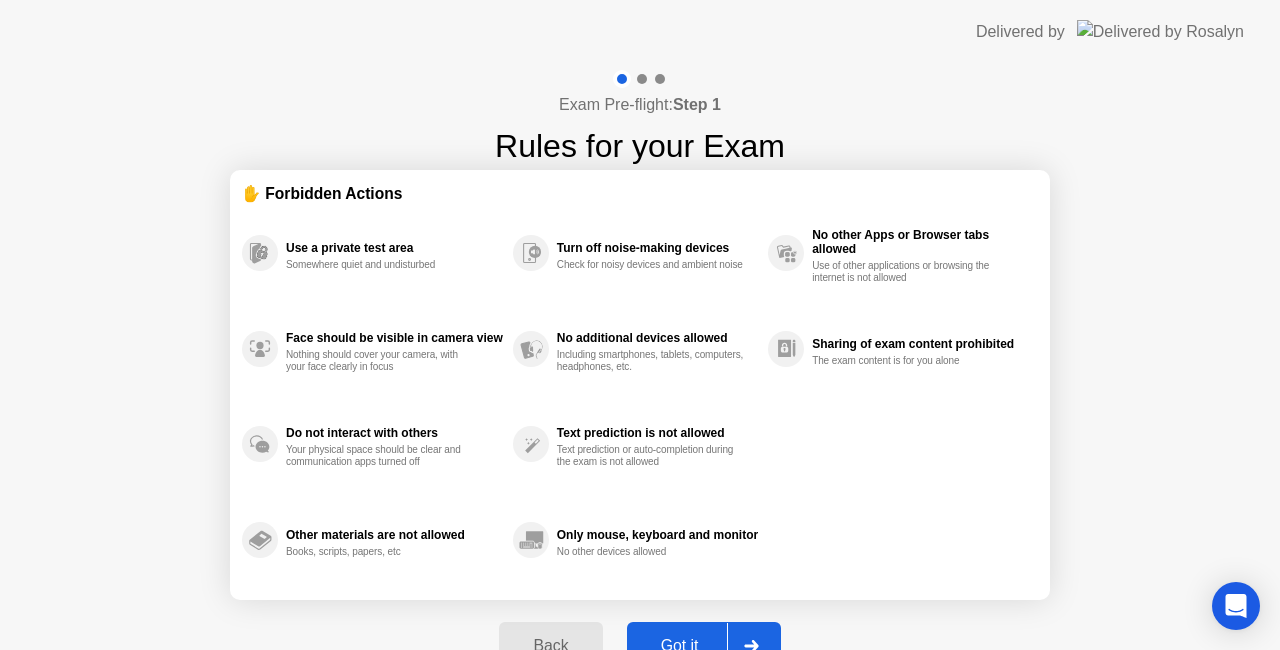 click on "Got it" 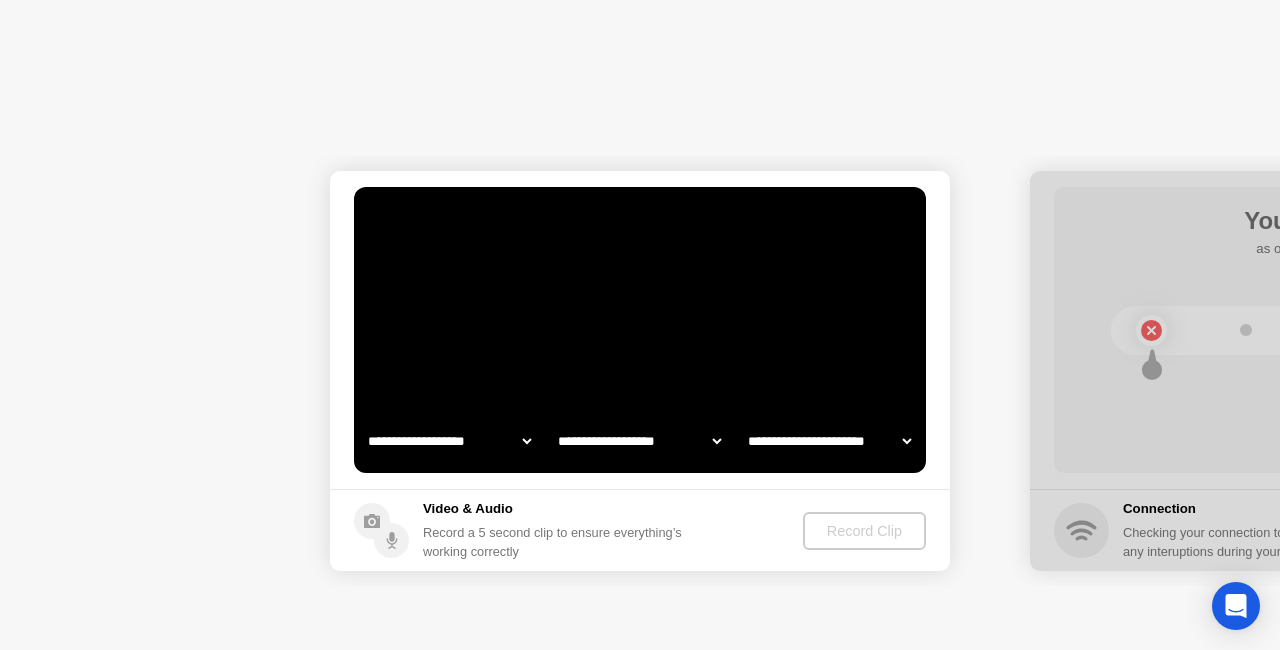 select on "**********" 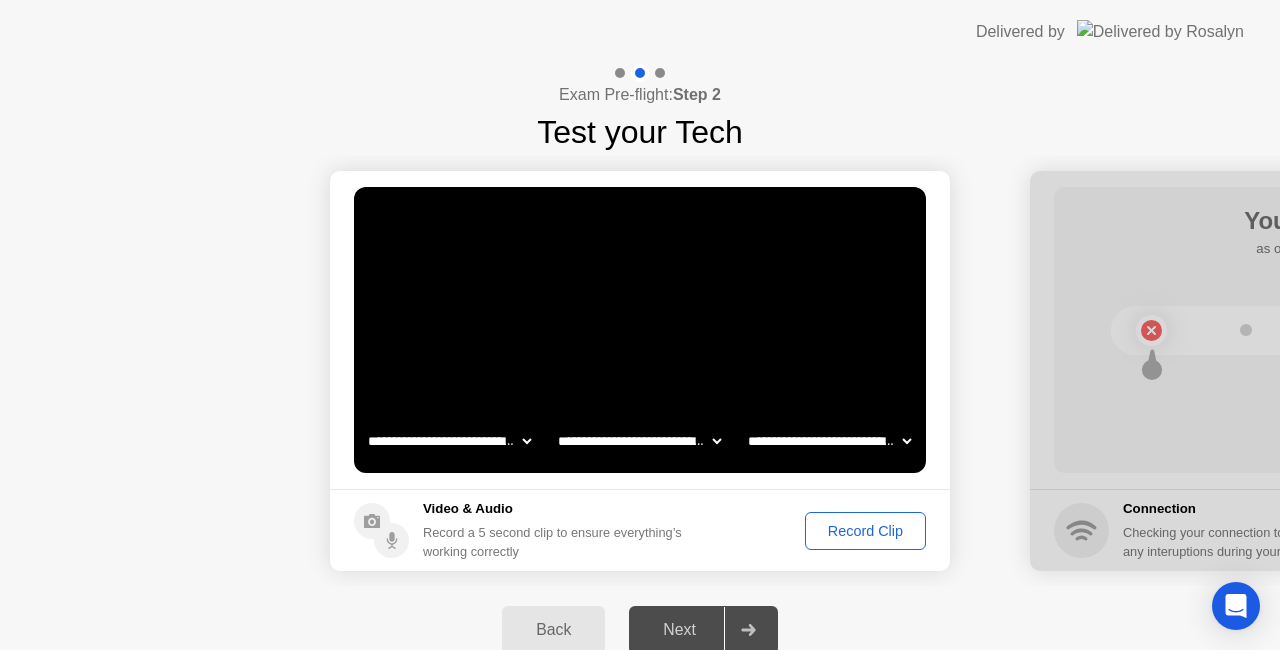 click 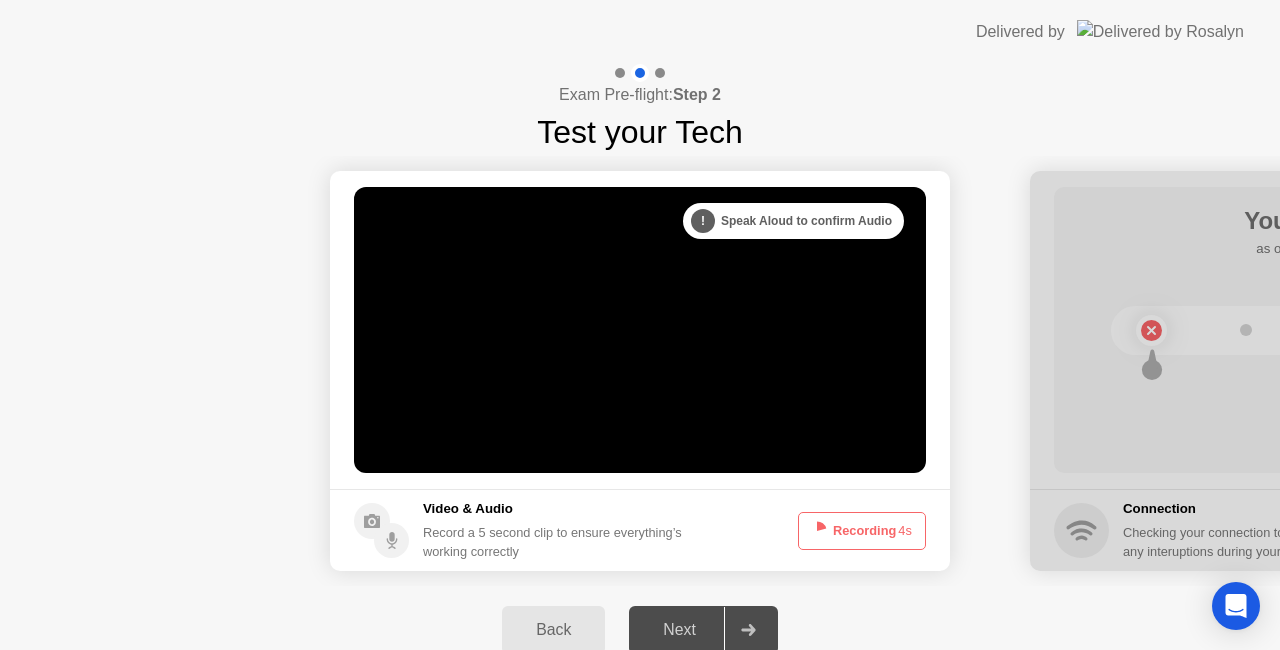 click on "Recording  4s" 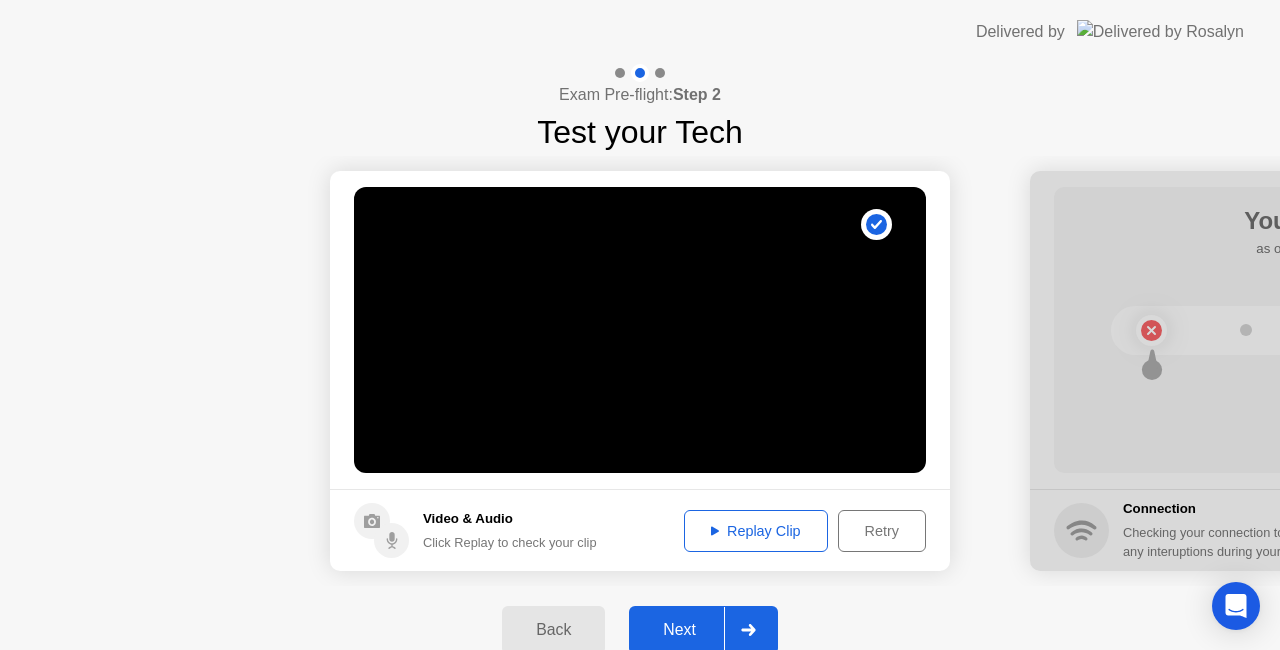 click on "Retry" 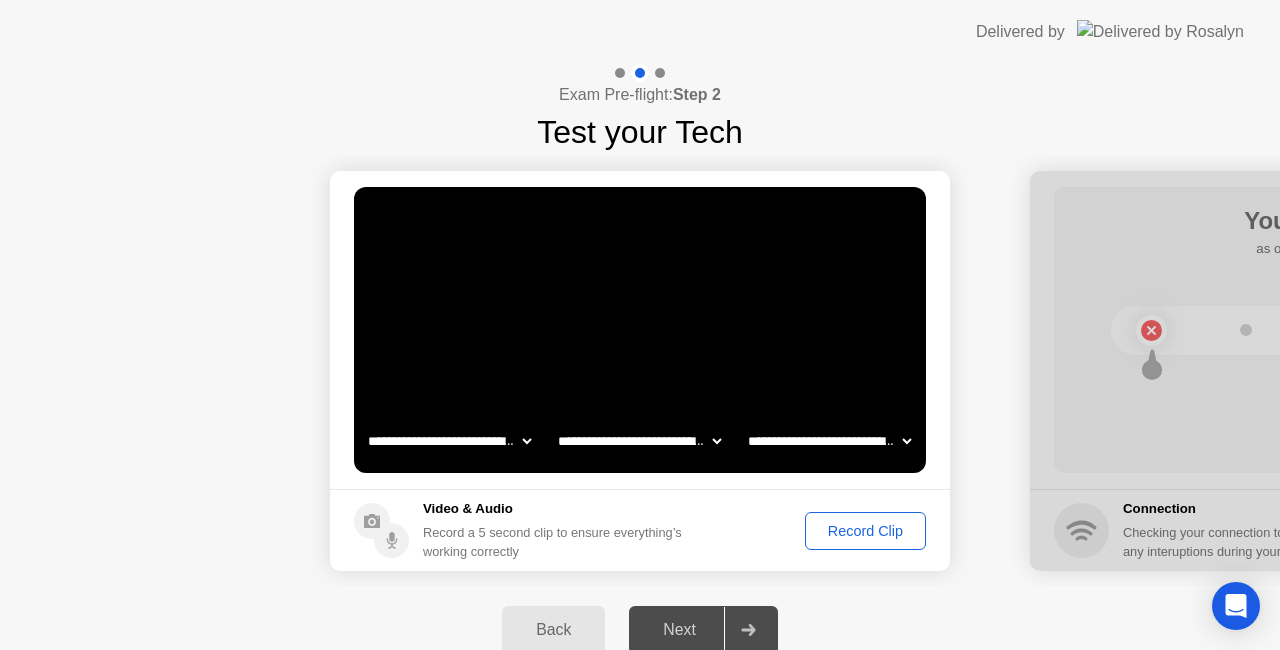 click 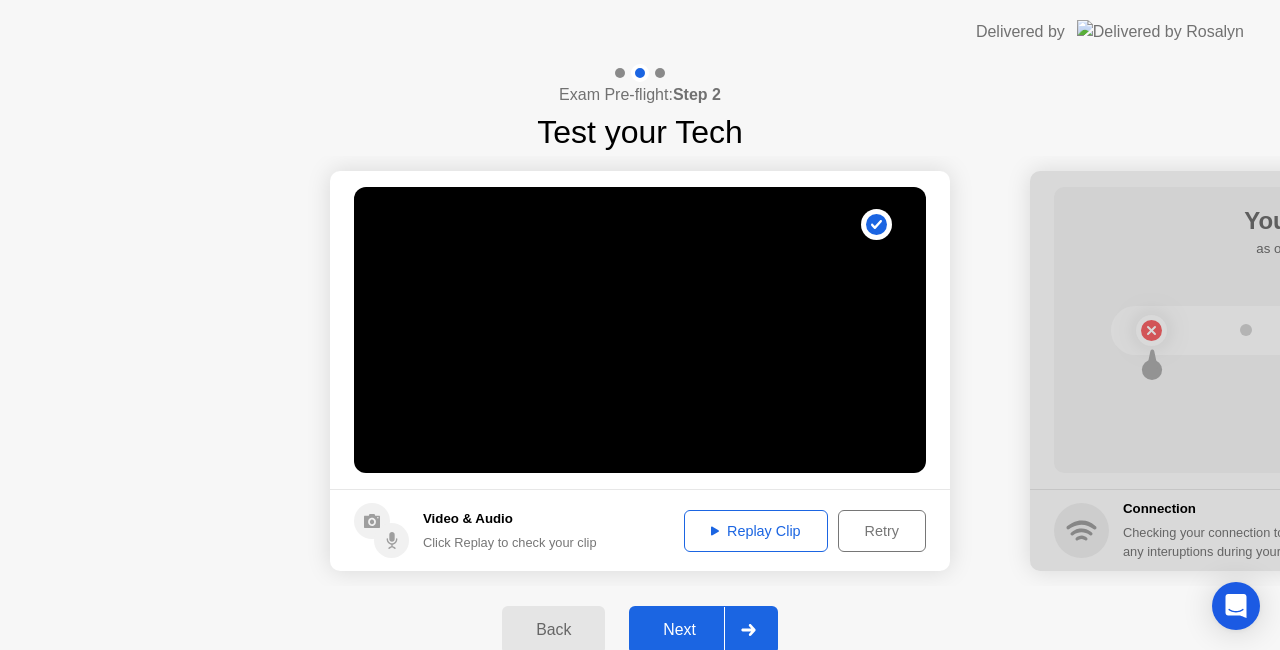 click on "Replay Clip" 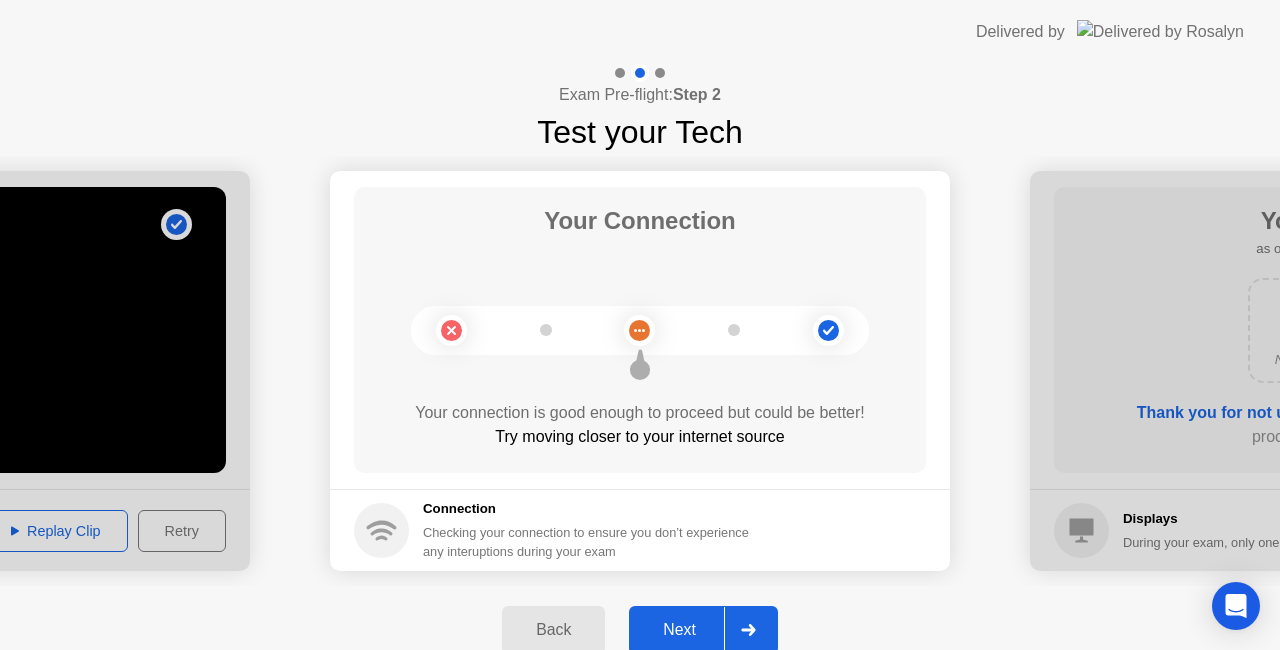 click on "Next" 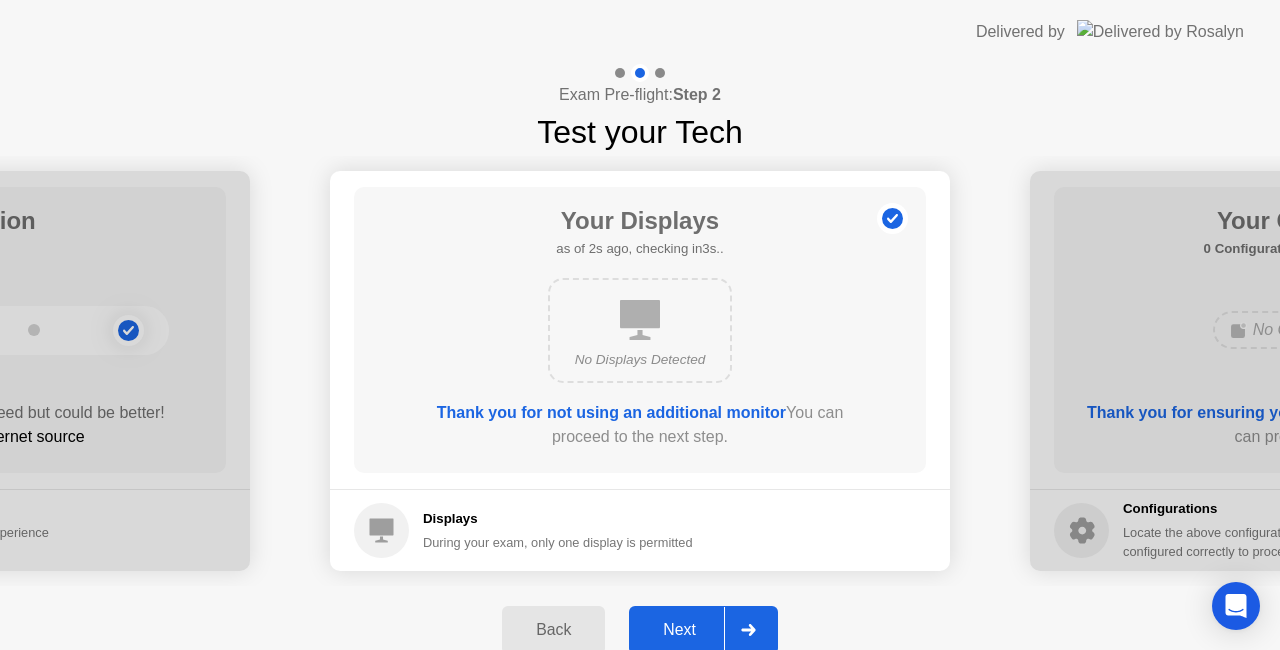 click on "Next" 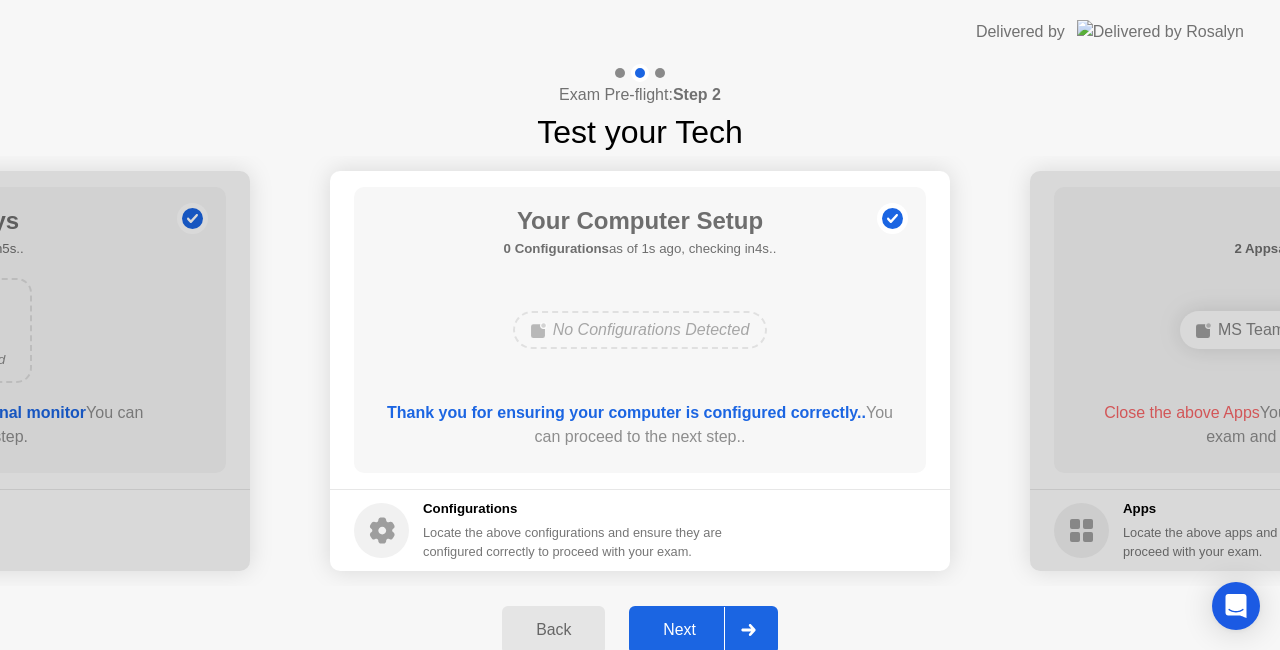 click on "Next" 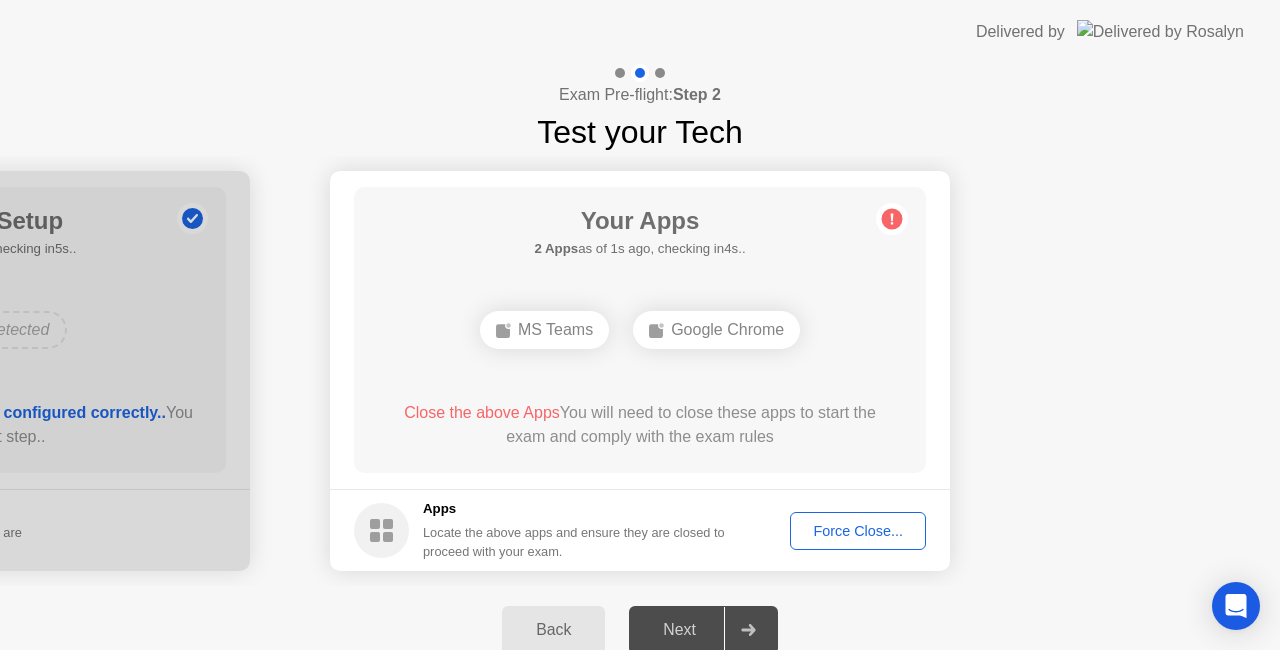 click on "MS Teams" 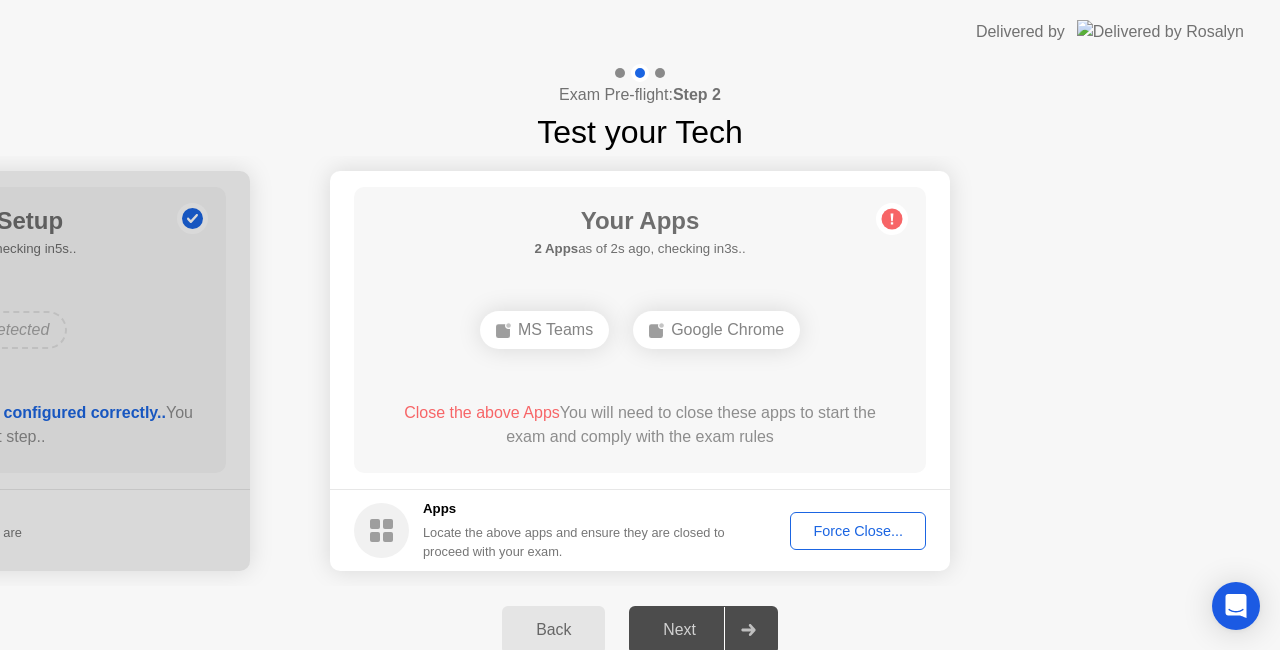 click on "MS Teams" 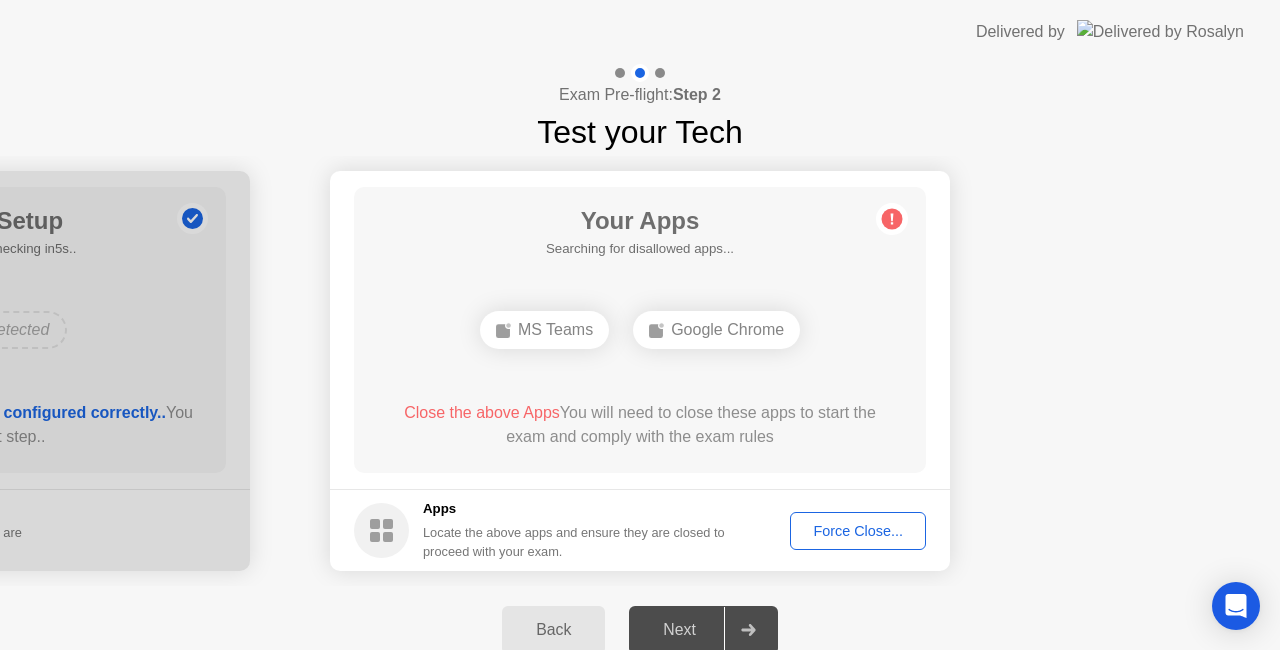click on "Google Chrome" 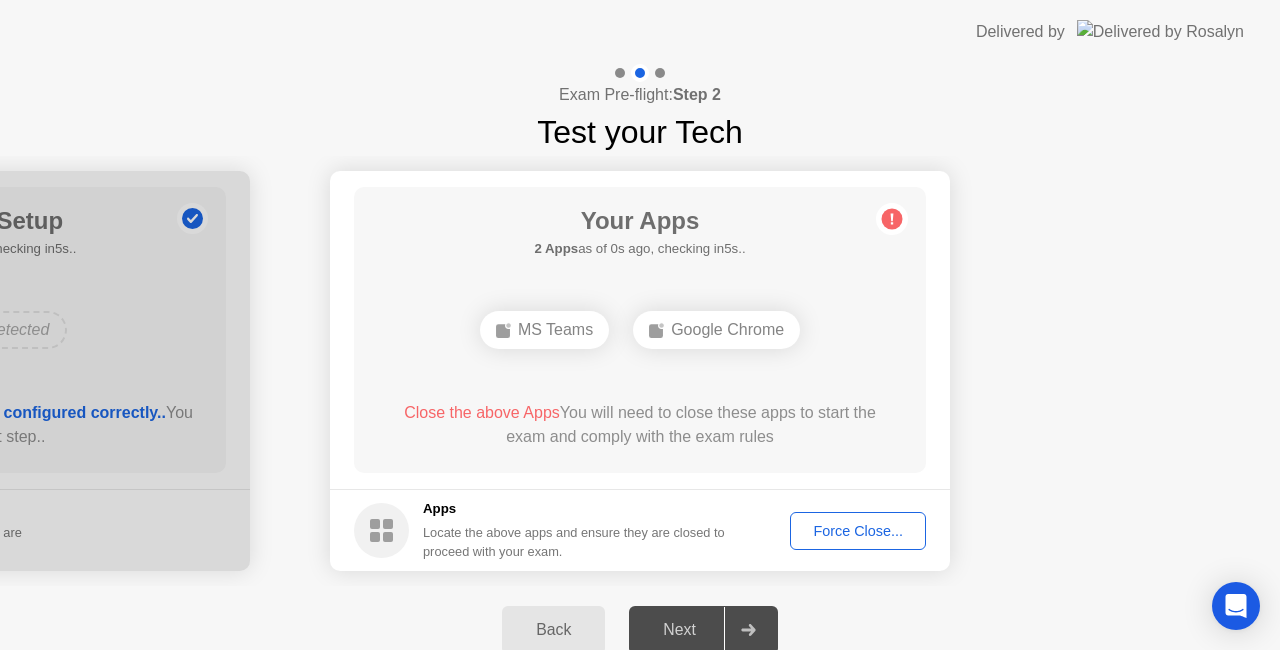 click 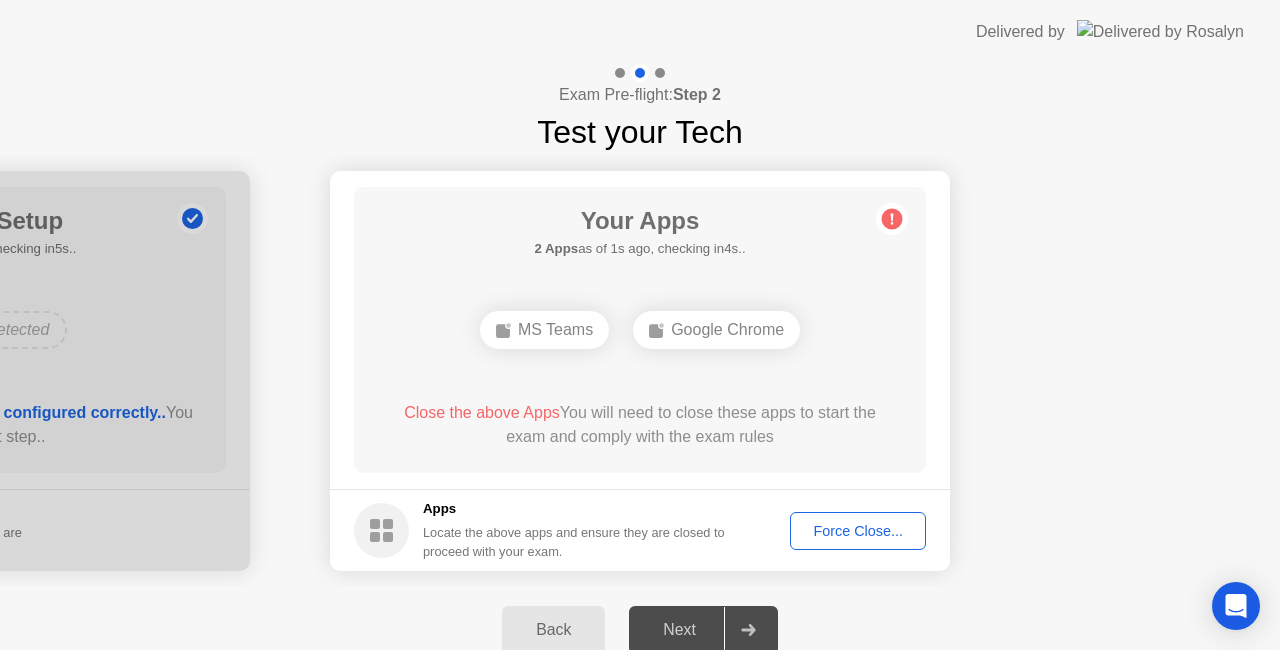 click 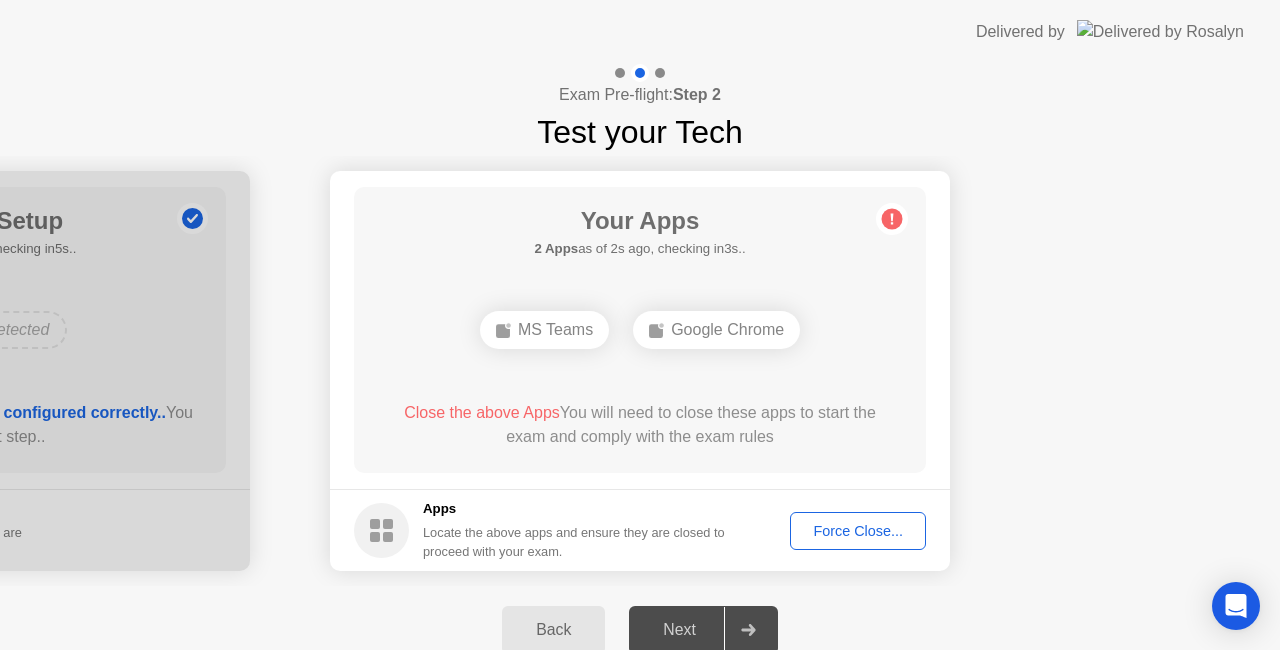 click on "Force Close..." 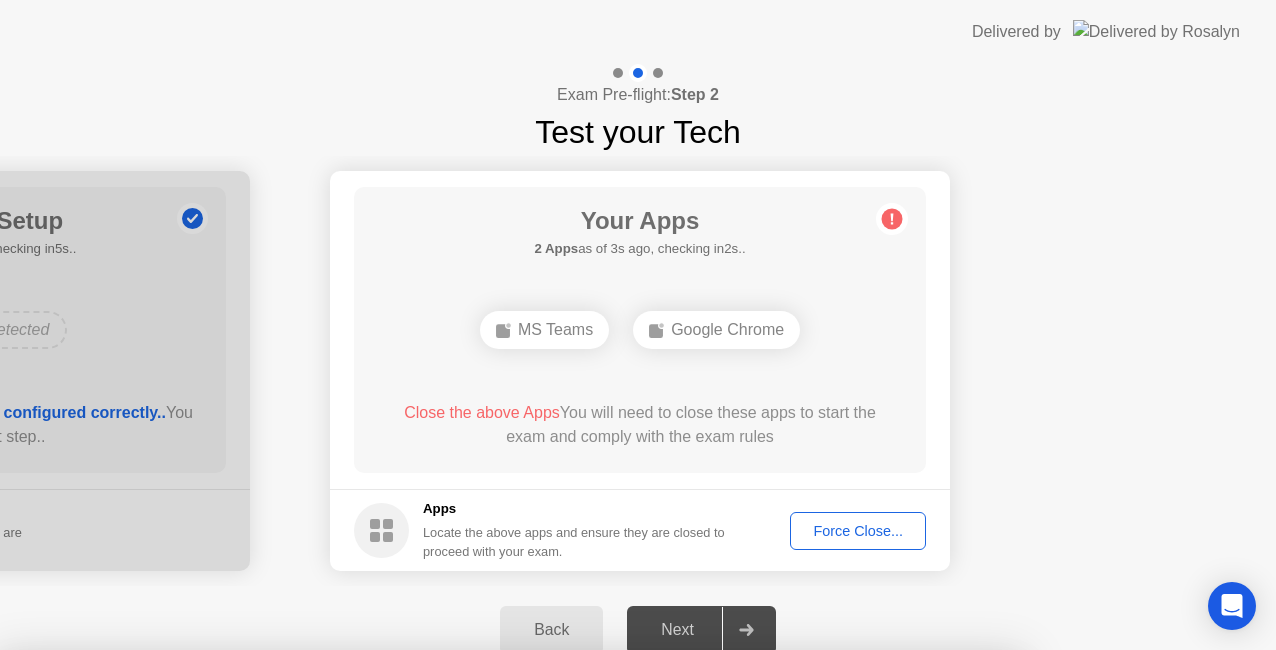 click on "Confirm" at bounding box center [577, 926] 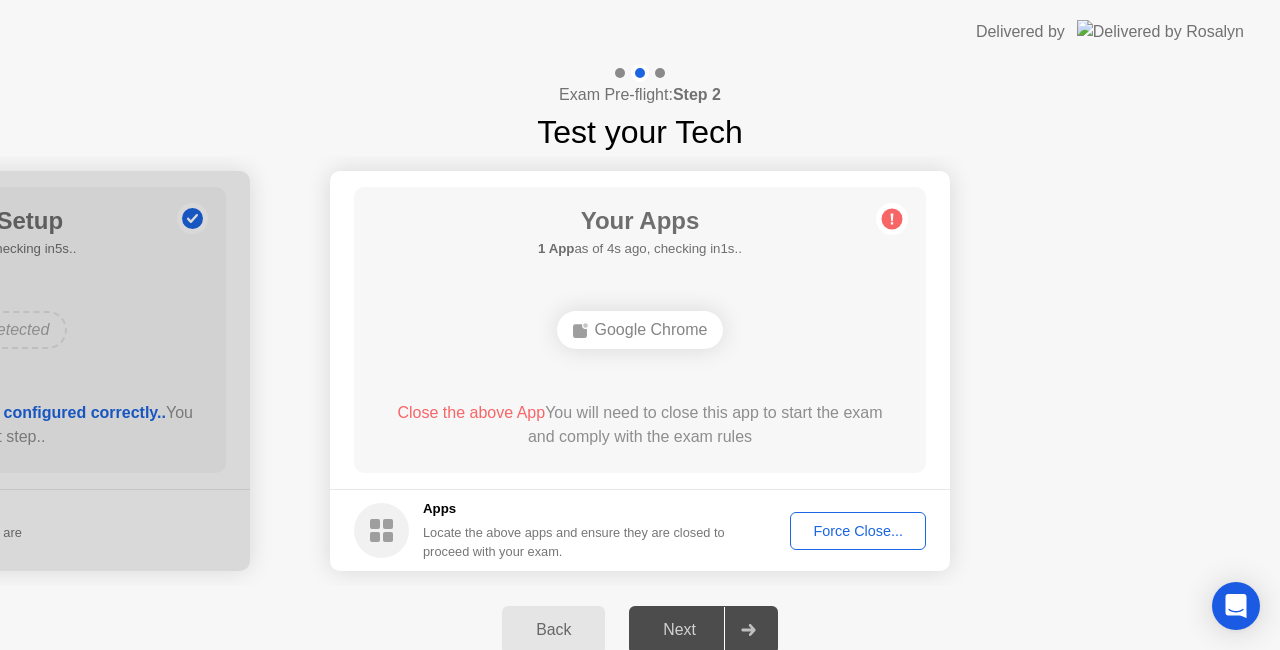 click on "Force Close..." 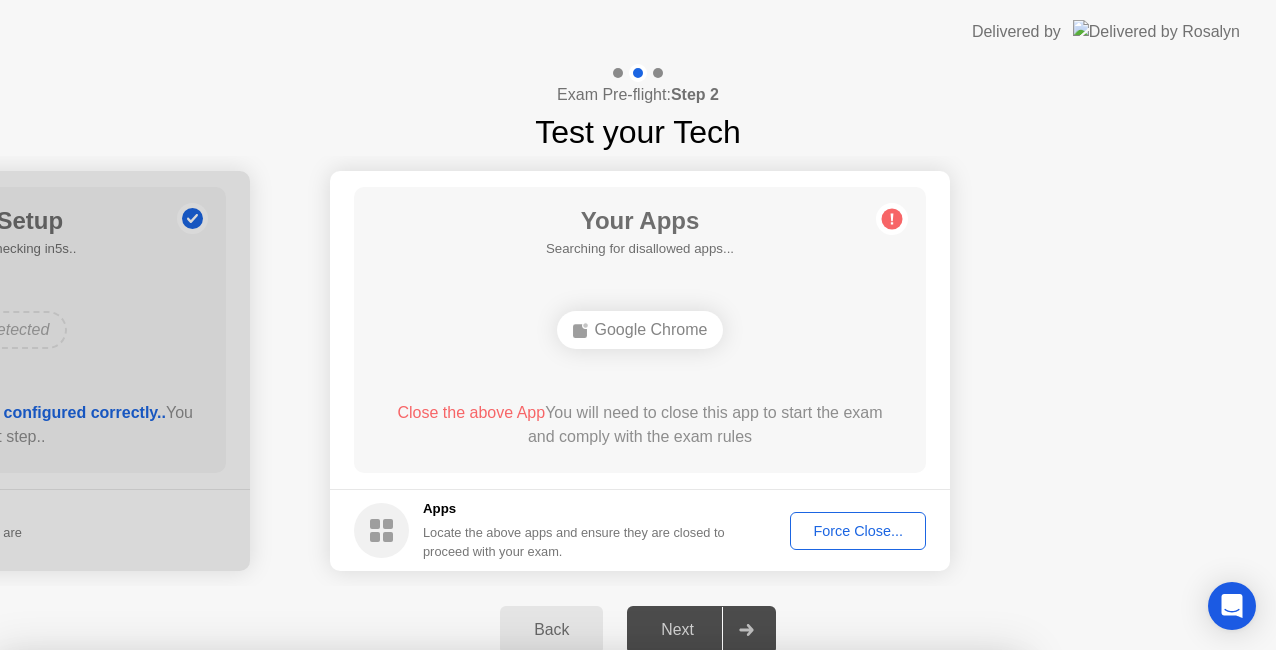 click on "Confirm" at bounding box center [577, 926] 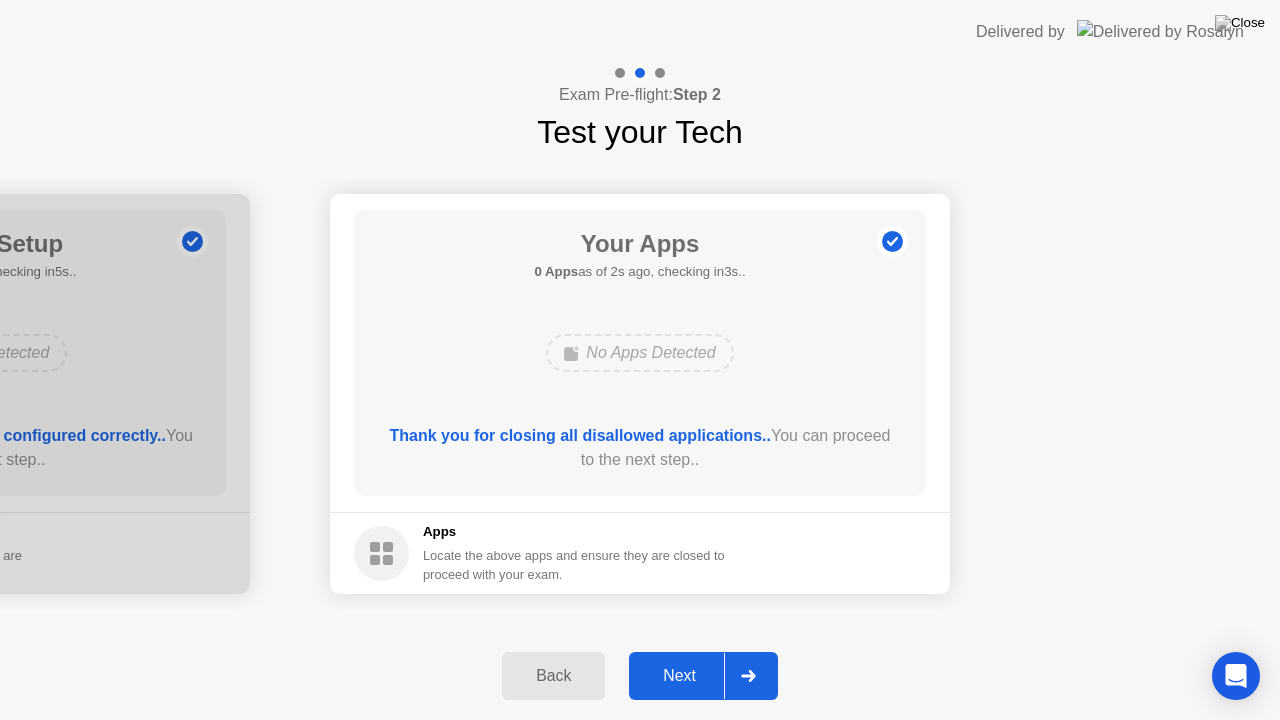 click on "Next" 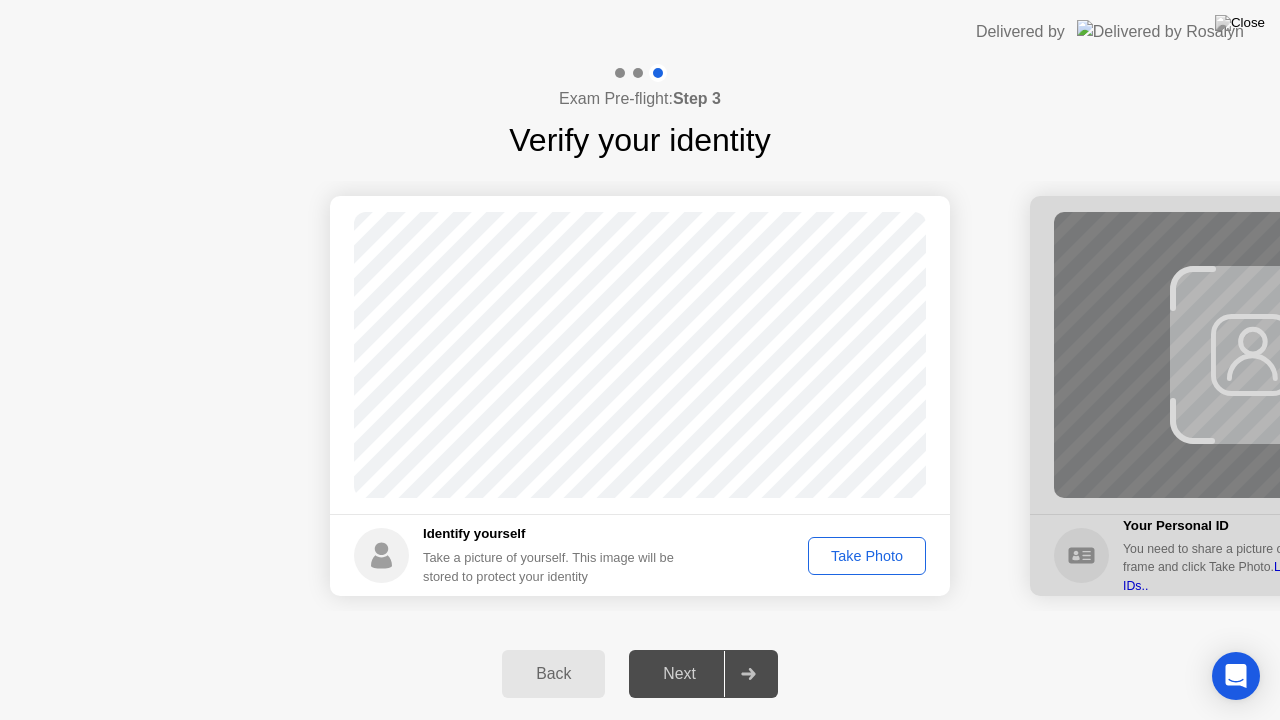 click on "Take Photo" 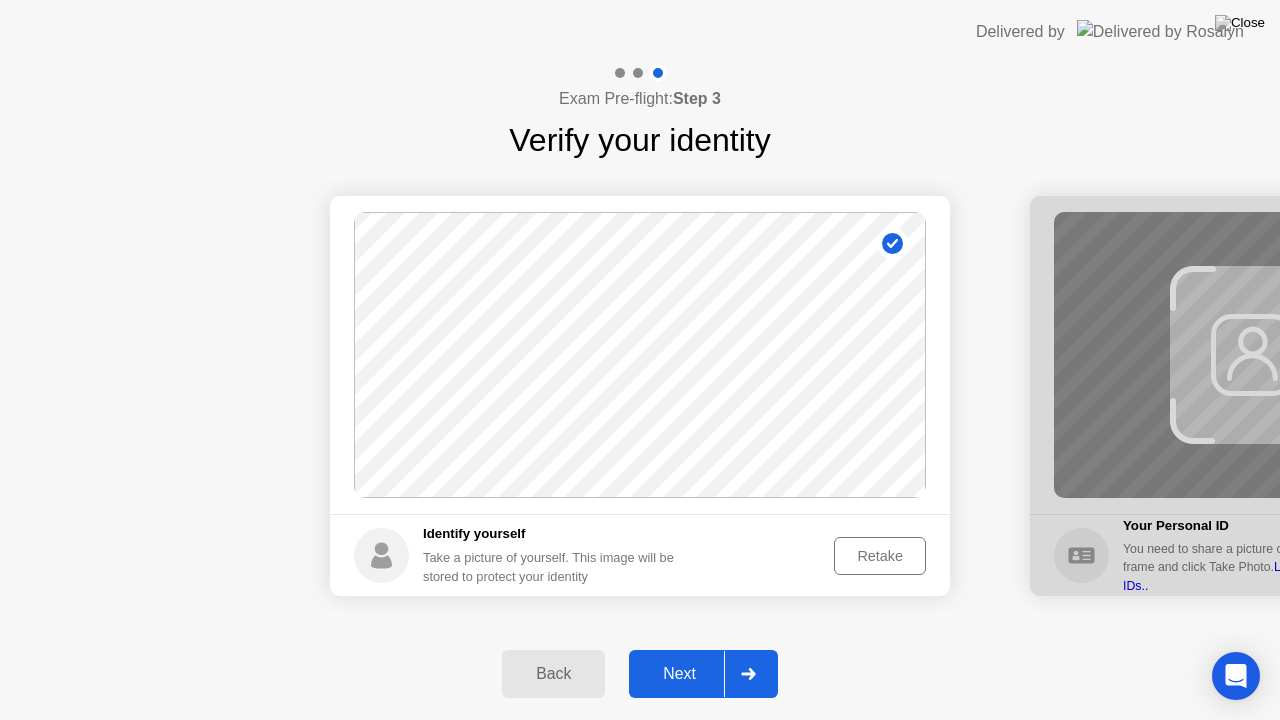 click on "Next" 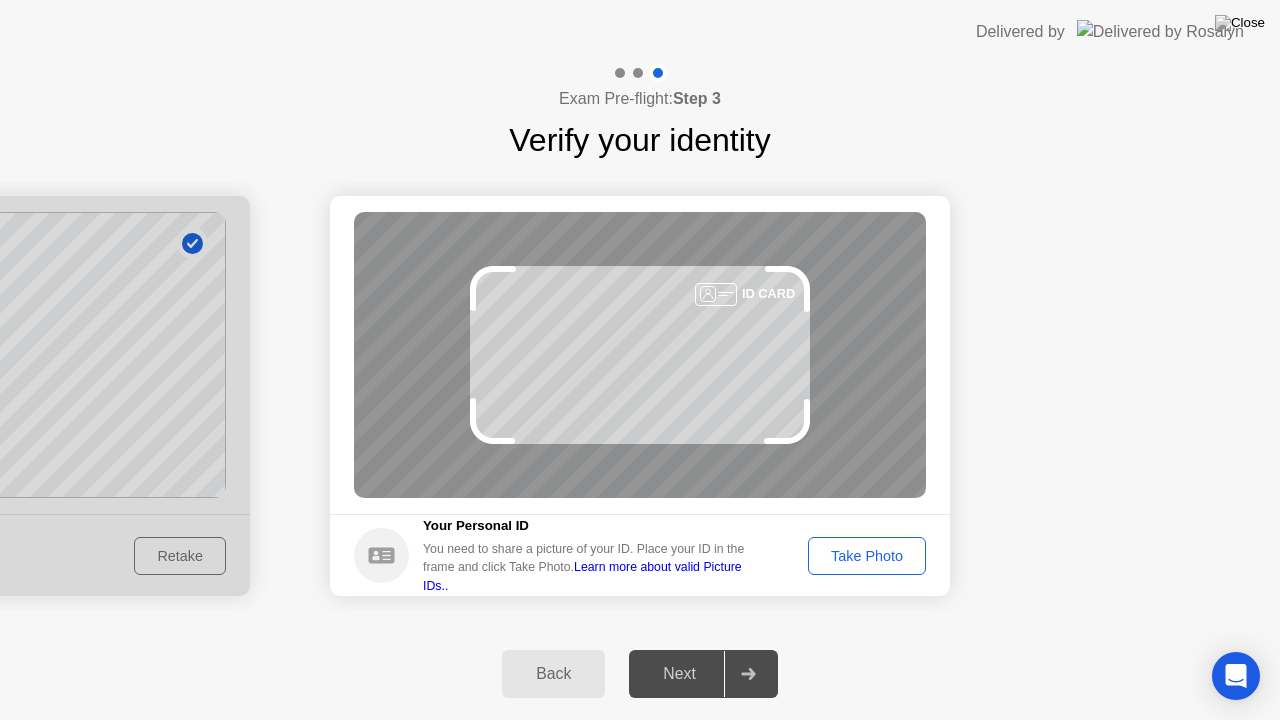 click on "Take Photo" 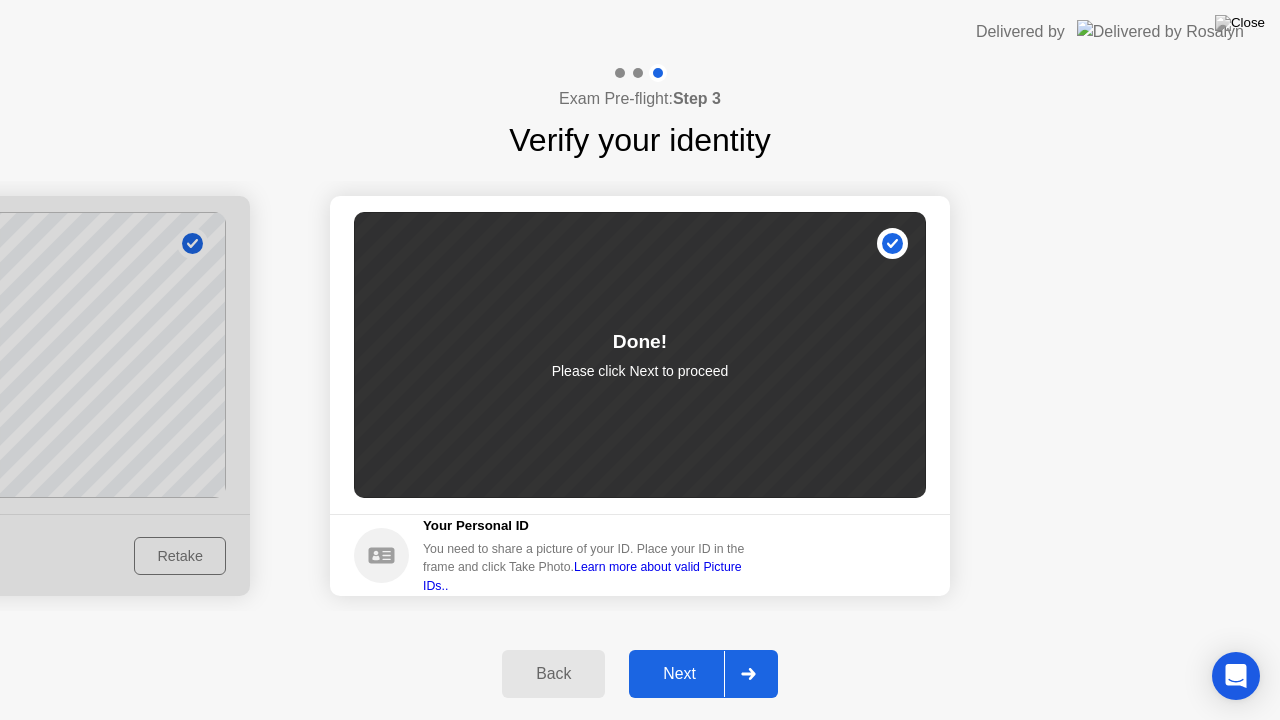 click on "Next" 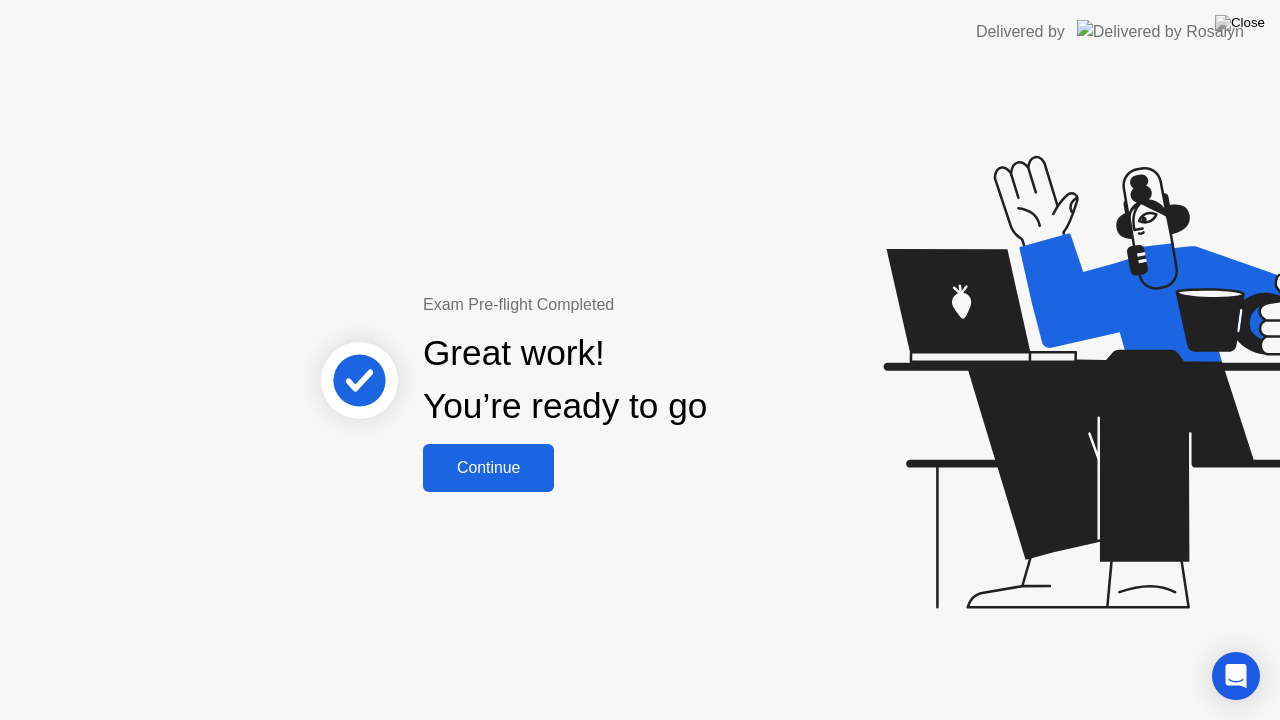 click on "Continue" 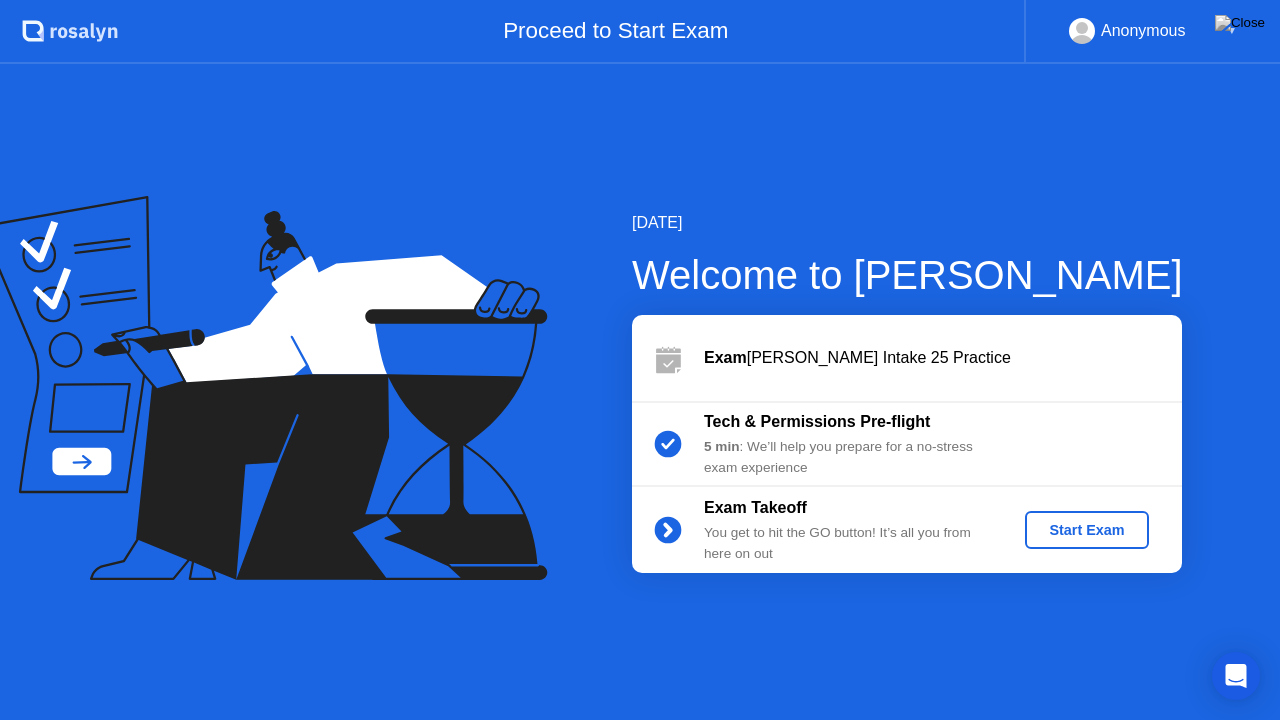 click on "Start Exam" 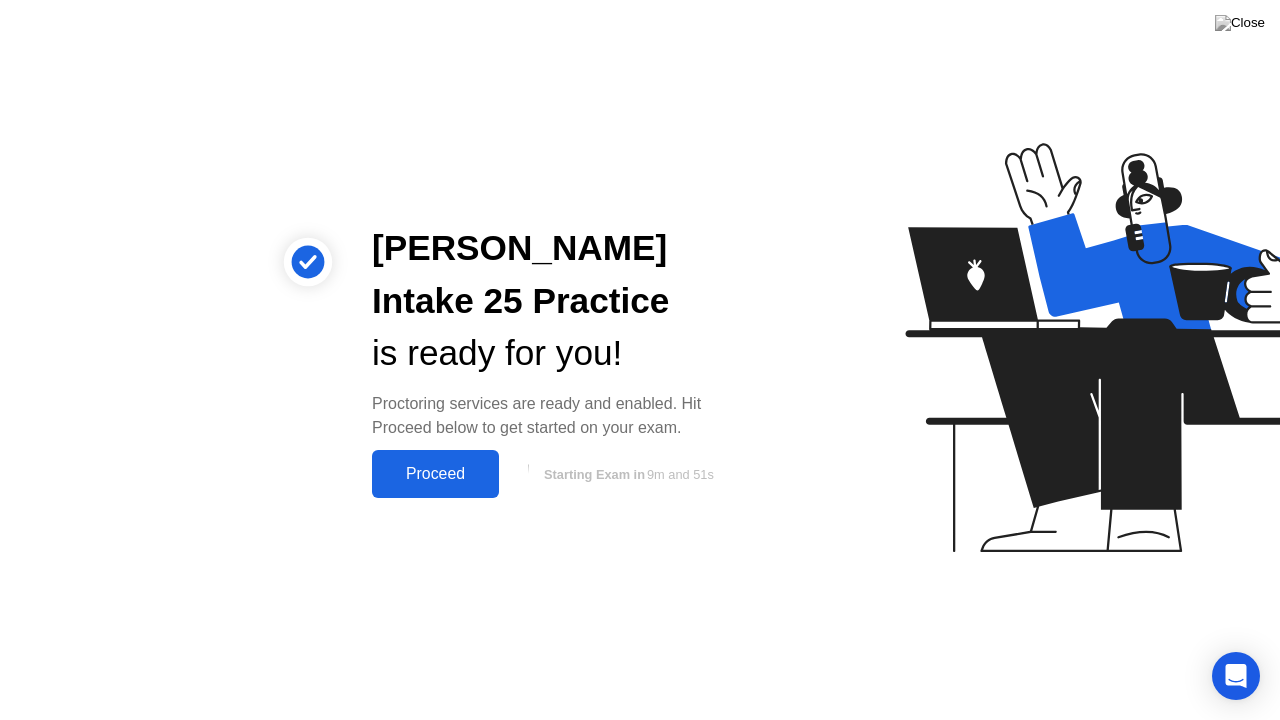 click on "Proceed" 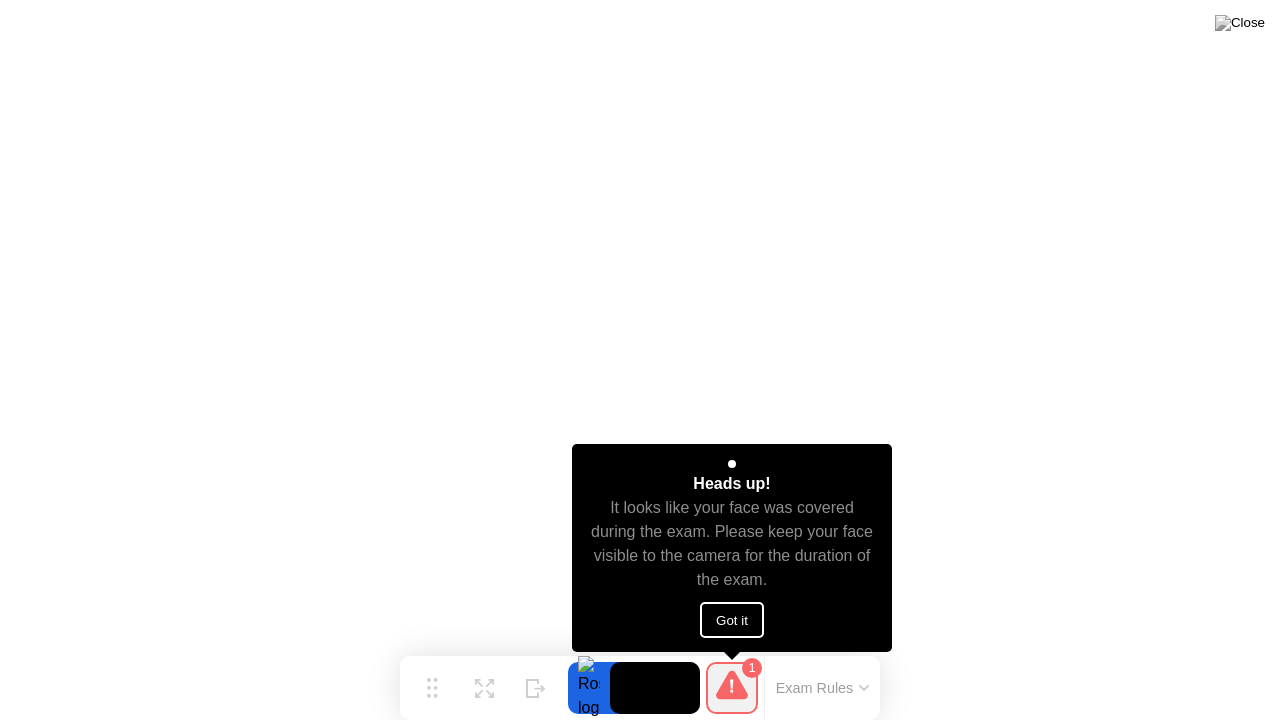 click on "Got it" 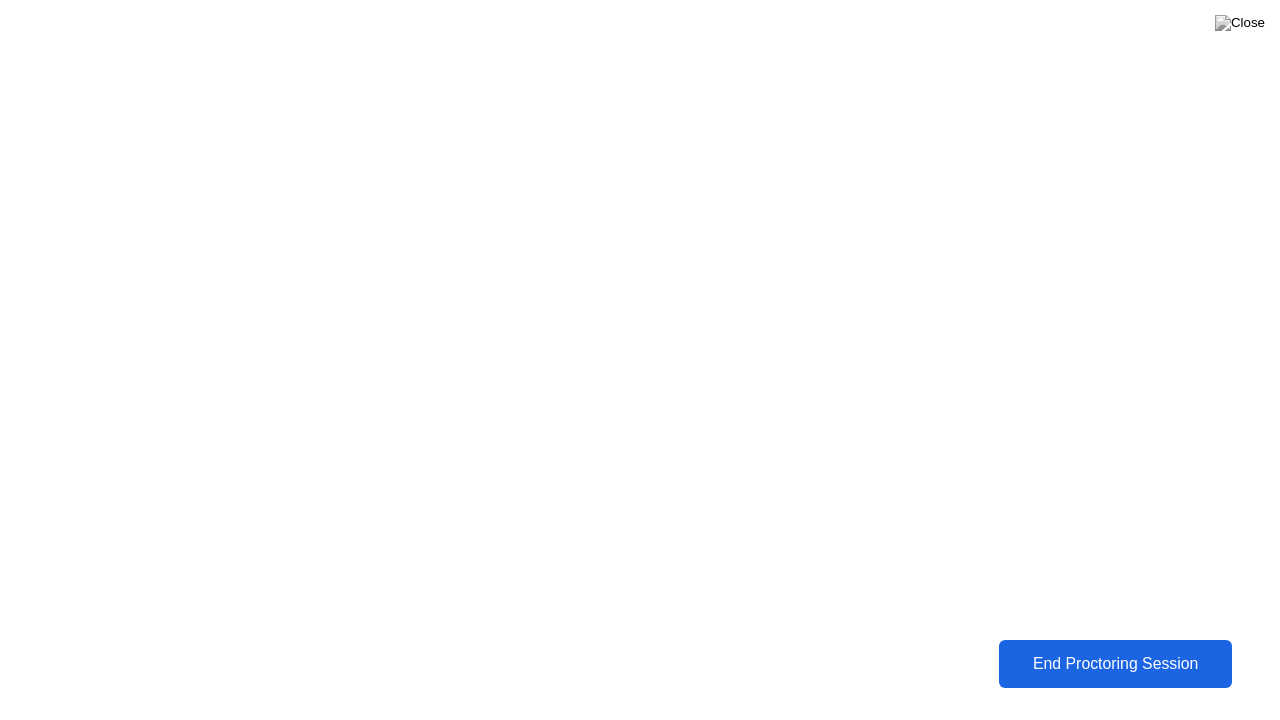click on "End Proctoring Session" 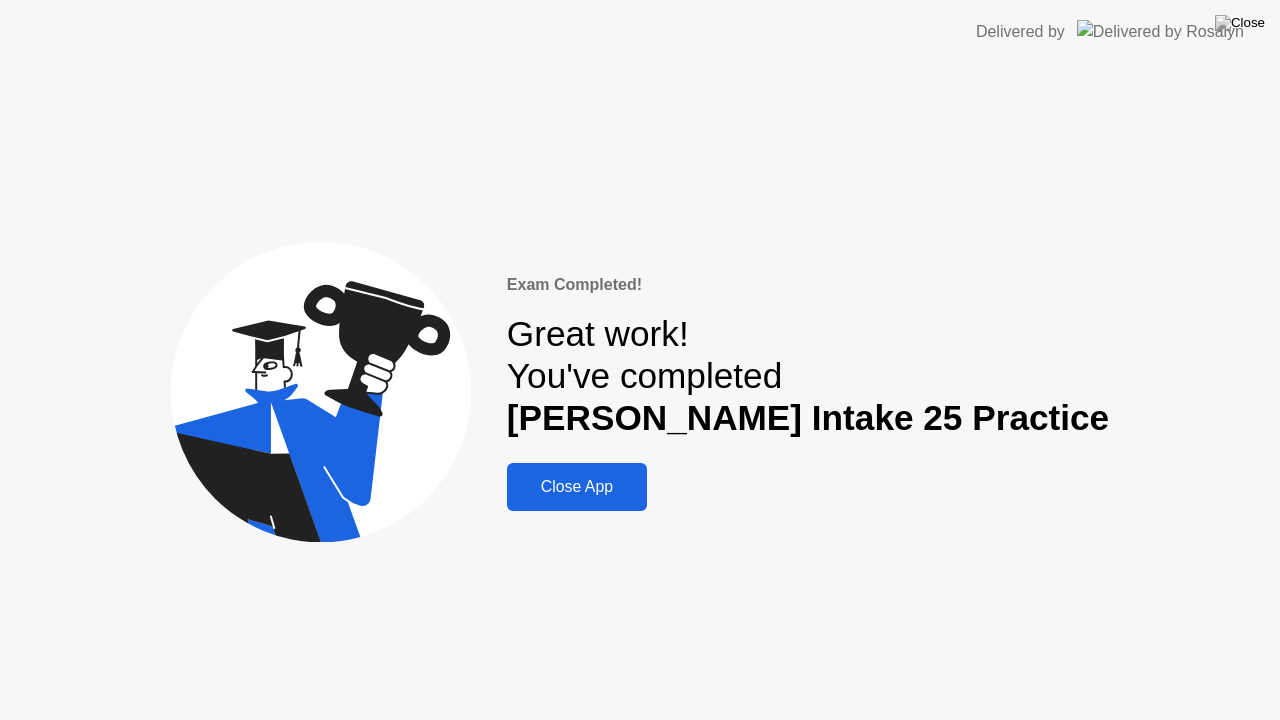 click on "Close App" 